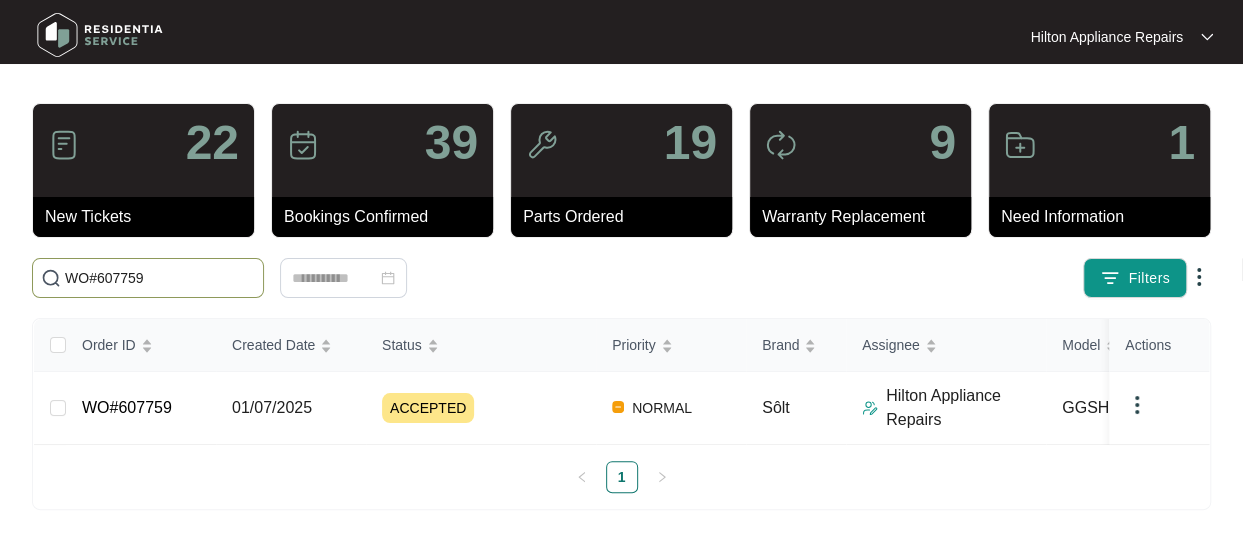 scroll, scrollTop: 25, scrollLeft: 0, axis: vertical 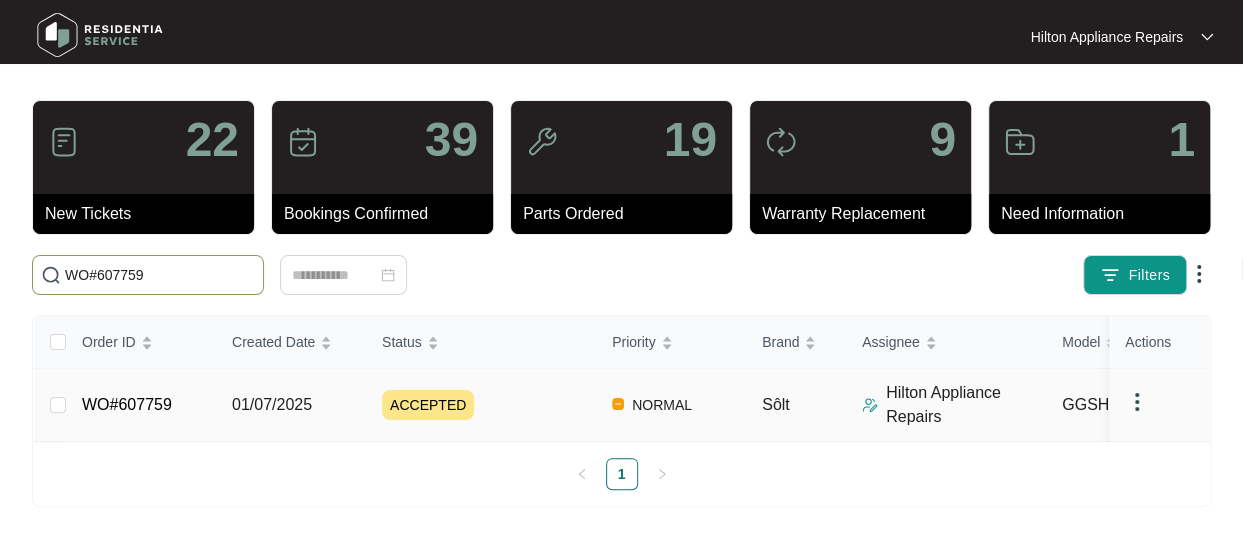 type on "WO#607759" 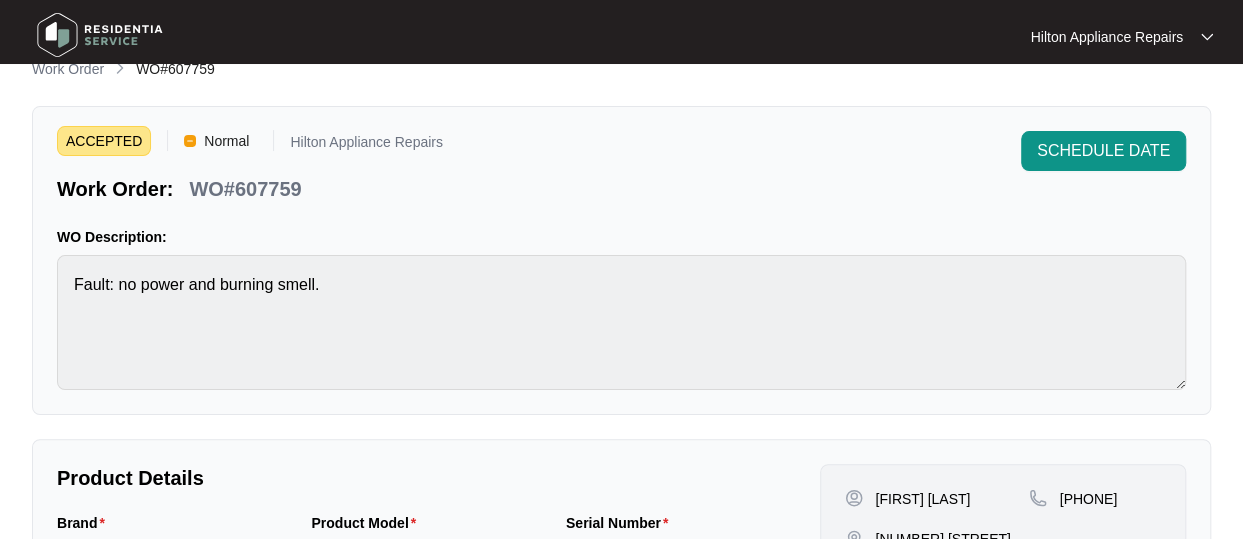 scroll, scrollTop: 0, scrollLeft: 0, axis: both 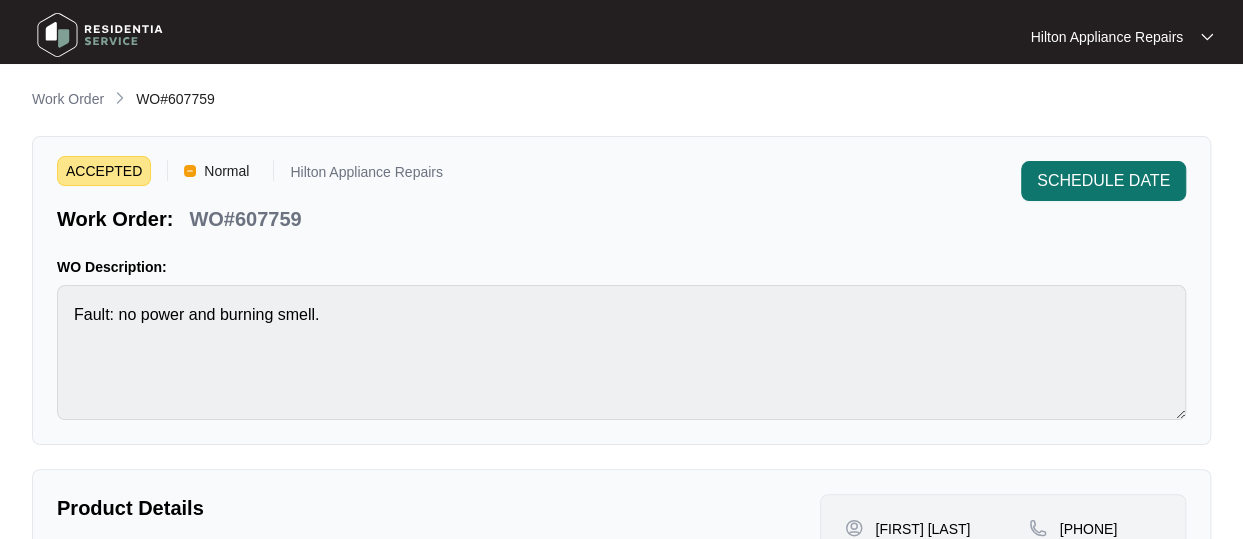 click on "SCHEDULE DATE" at bounding box center (1103, 181) 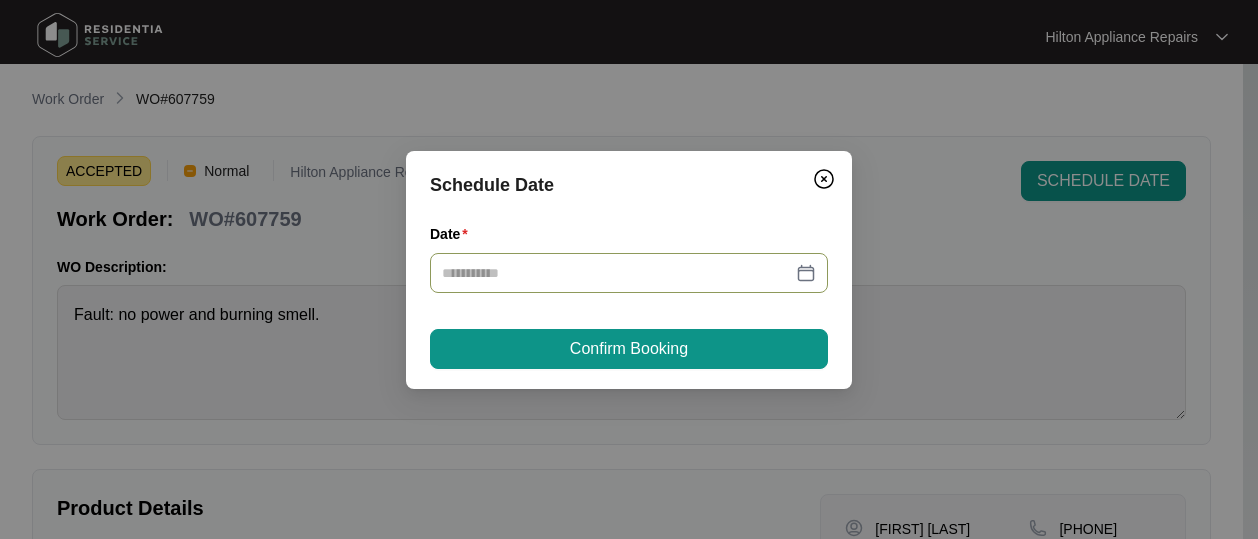 click at bounding box center (629, 273) 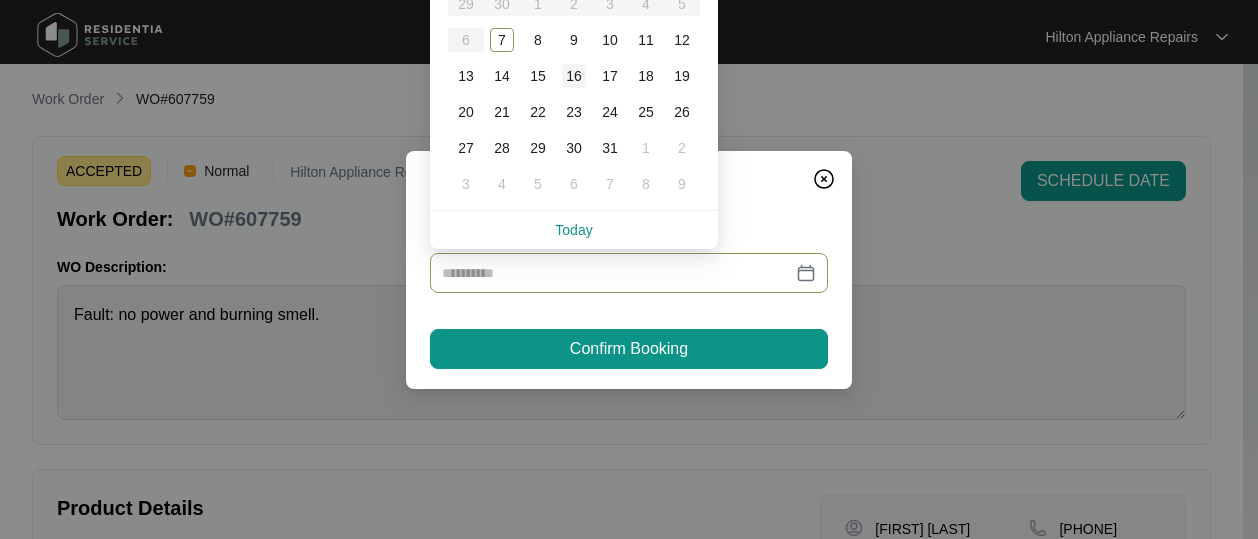 drag, startPoint x: 533, startPoint y: 41, endPoint x: 588, endPoint y: 81, distance: 68.007355 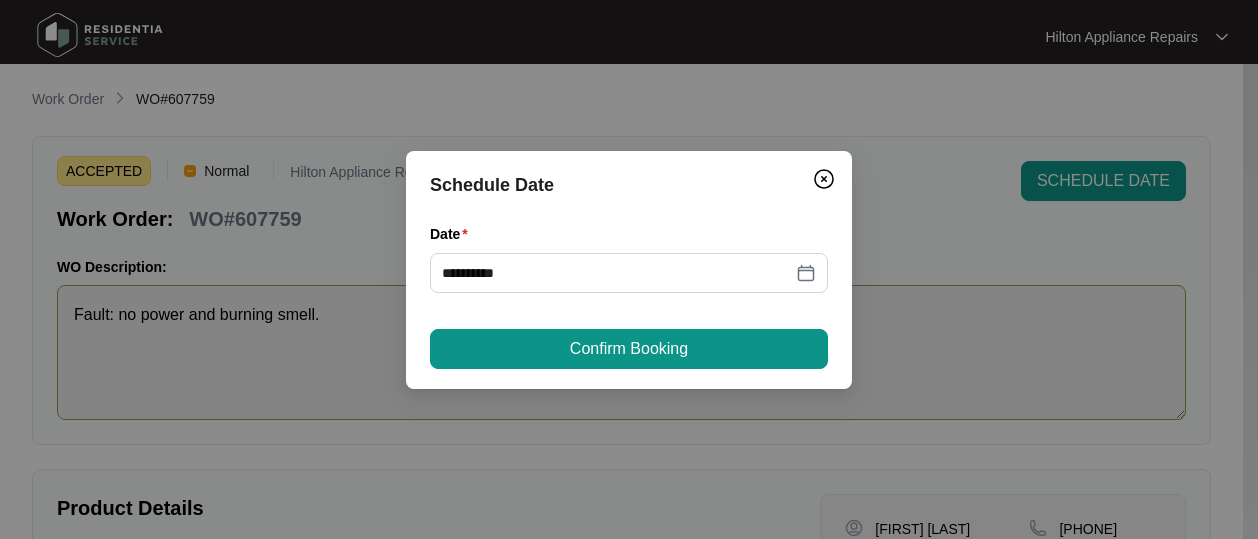 click on "Confirm Booking" at bounding box center (629, 349) 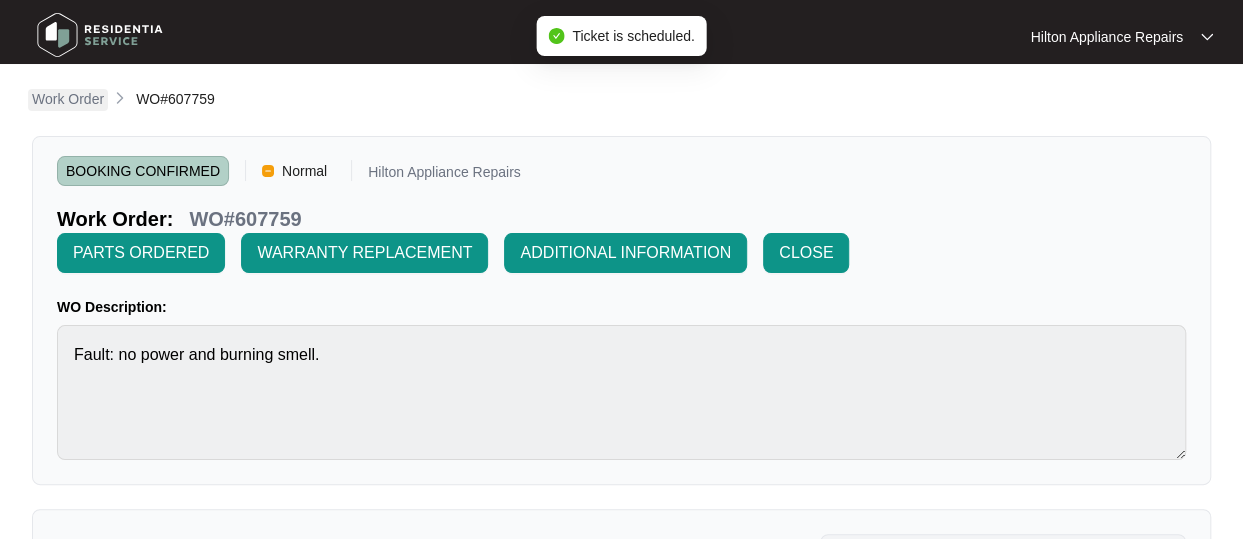 click on "Work Order" at bounding box center (68, 99) 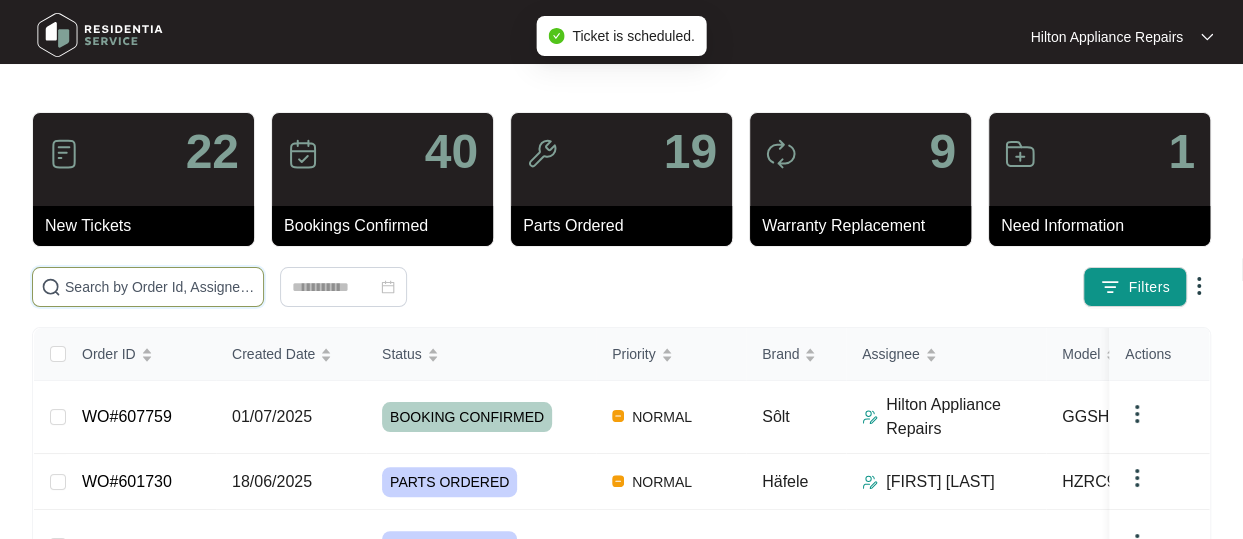 click at bounding box center (160, 287) 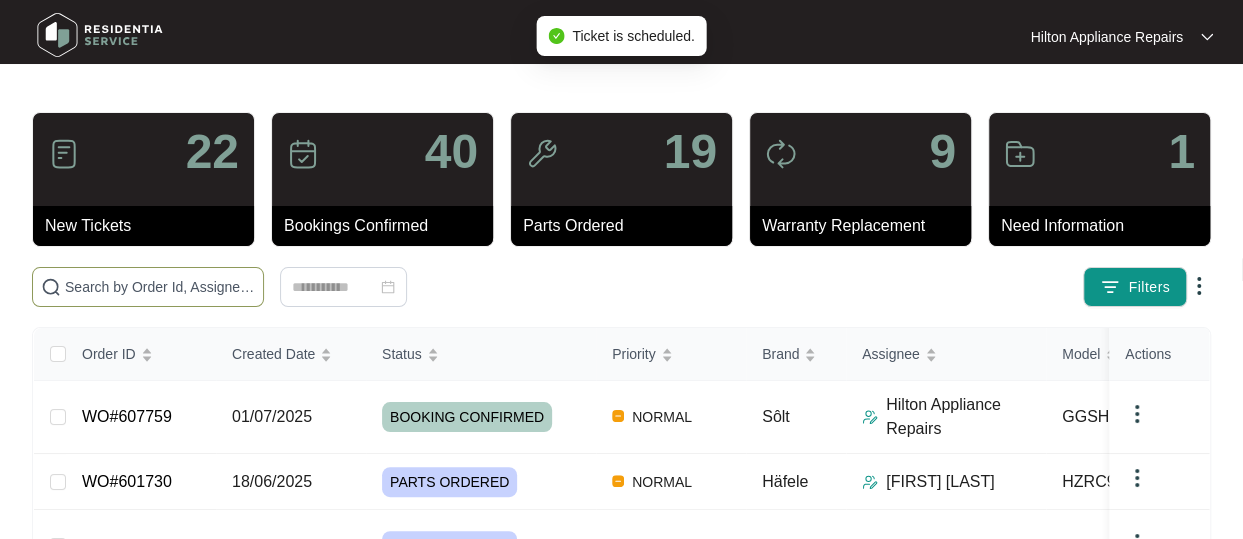 paste on "WO#607759" 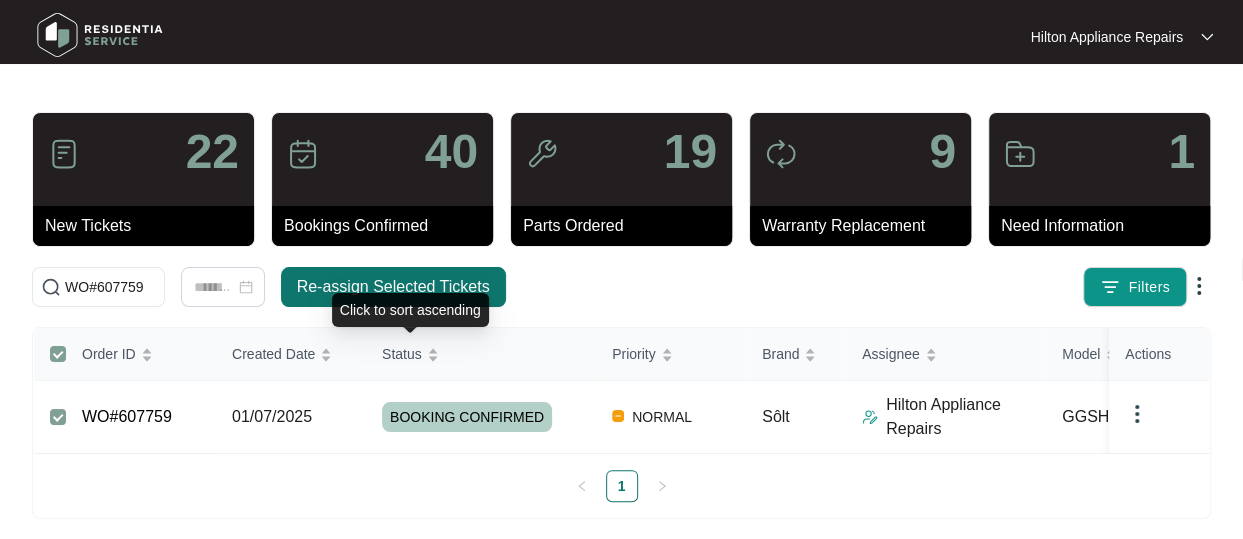 click on "Re-assign Selected Tickets" at bounding box center [393, 287] 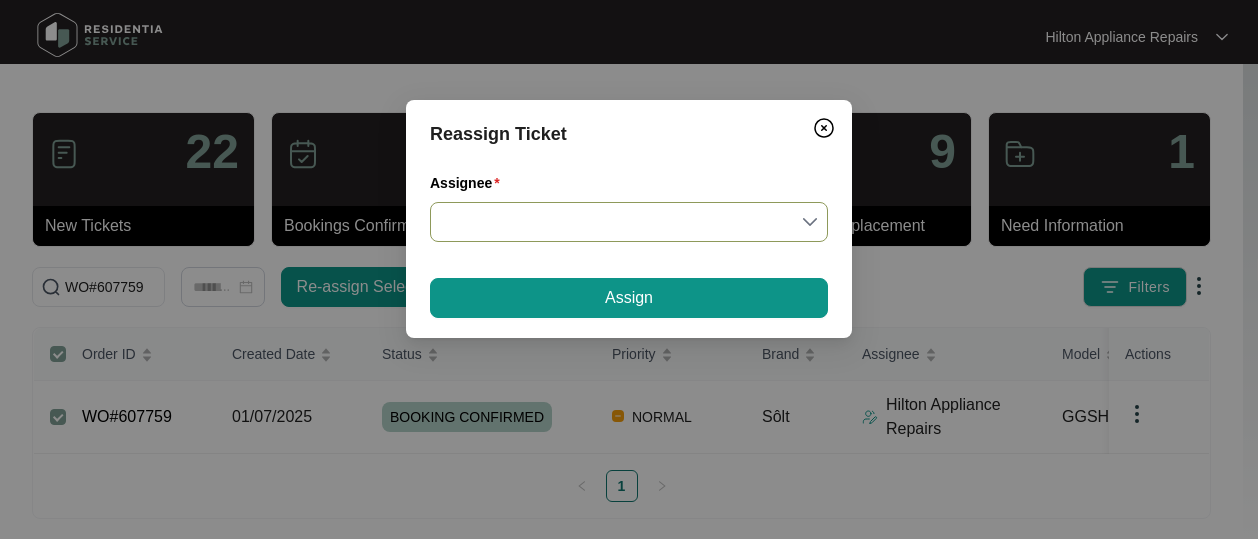 click on "Assignee" at bounding box center (629, 222) 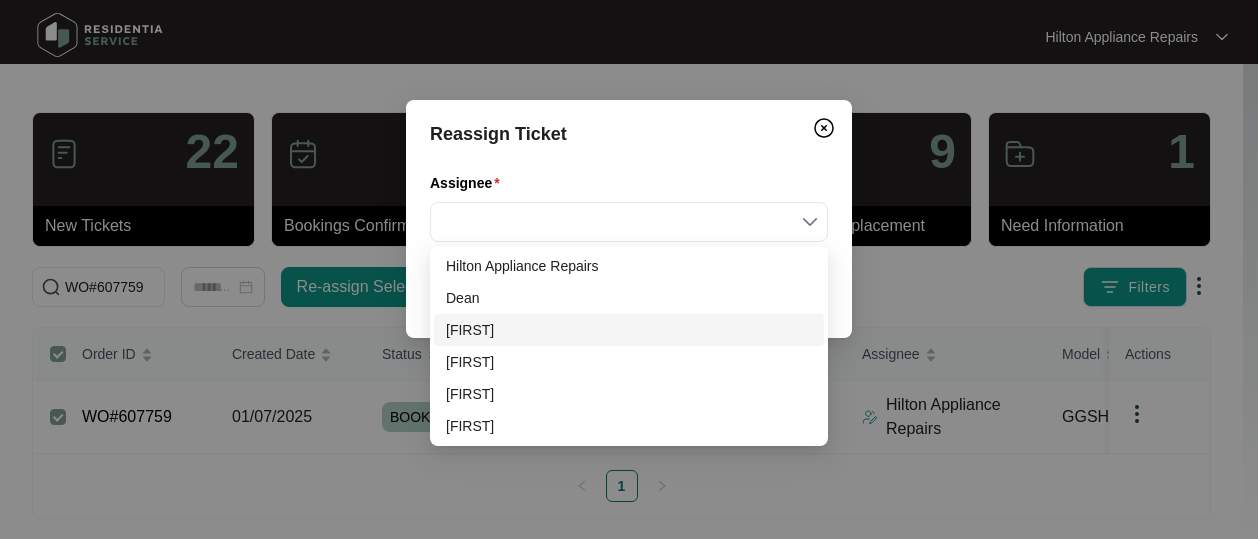 click on "[FIRST]" at bounding box center [629, 330] 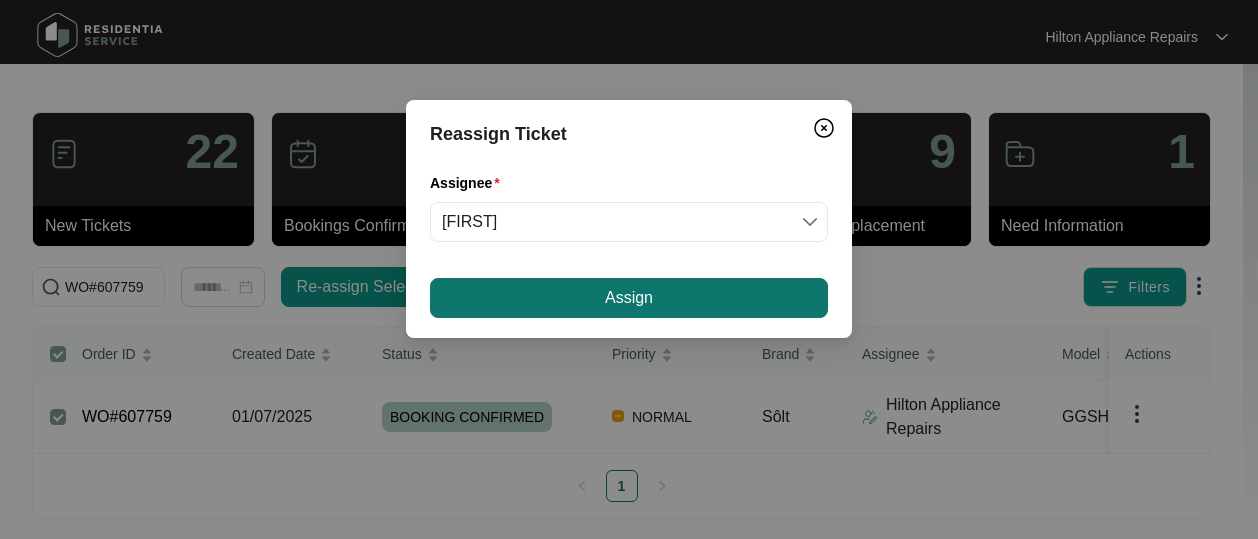 click on "Assign" at bounding box center [629, 298] 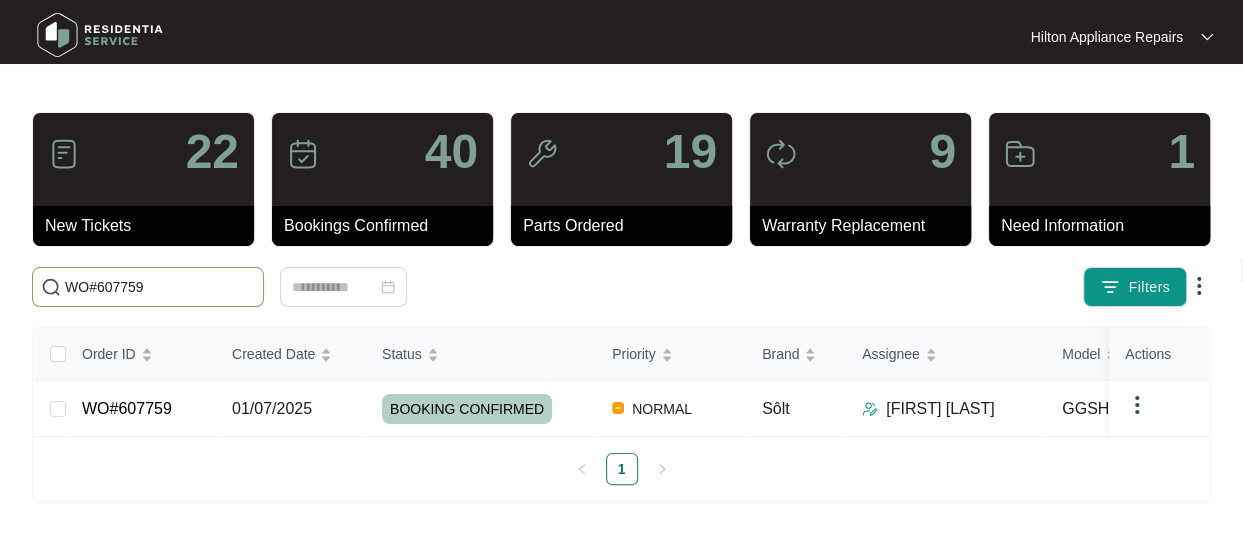 click on "[NUMBER] [DATE] BOOKING CONFIRMED NORMAL Sôlt [FIRST] [LAST] [CUSTOMER_NAME] The Good Guys  1" at bounding box center [621, 307] 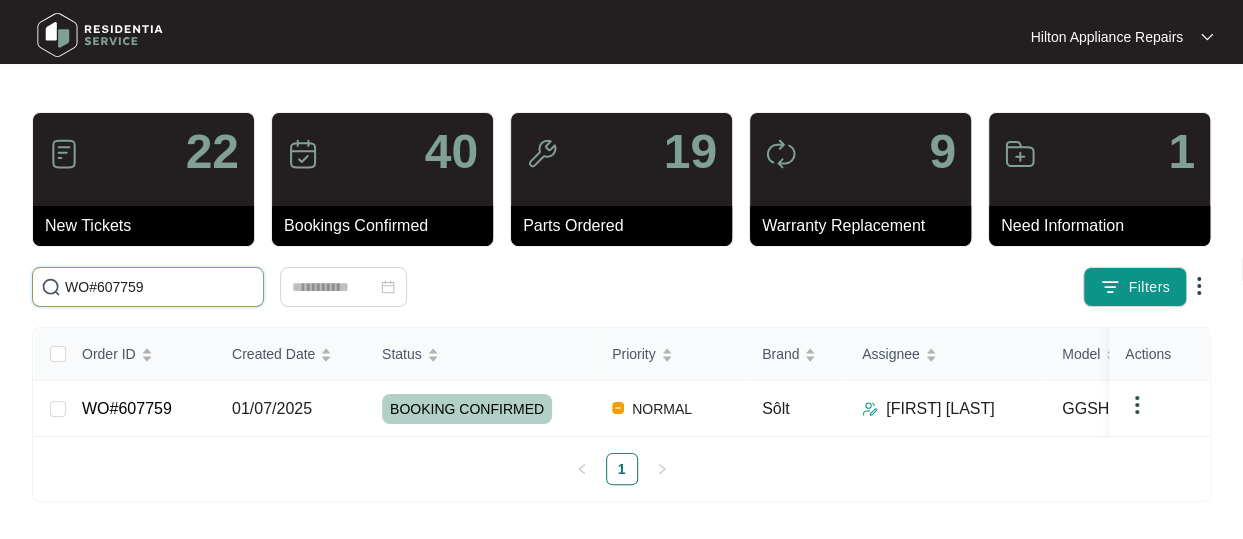 click on "WO#607759" at bounding box center (160, 287) 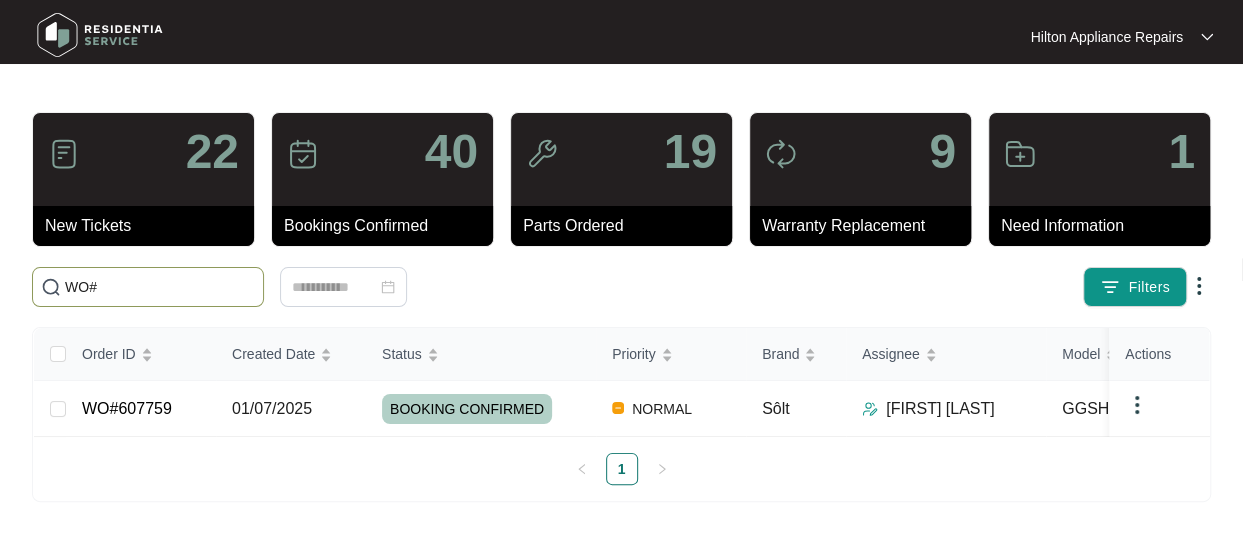 paste on "602645" 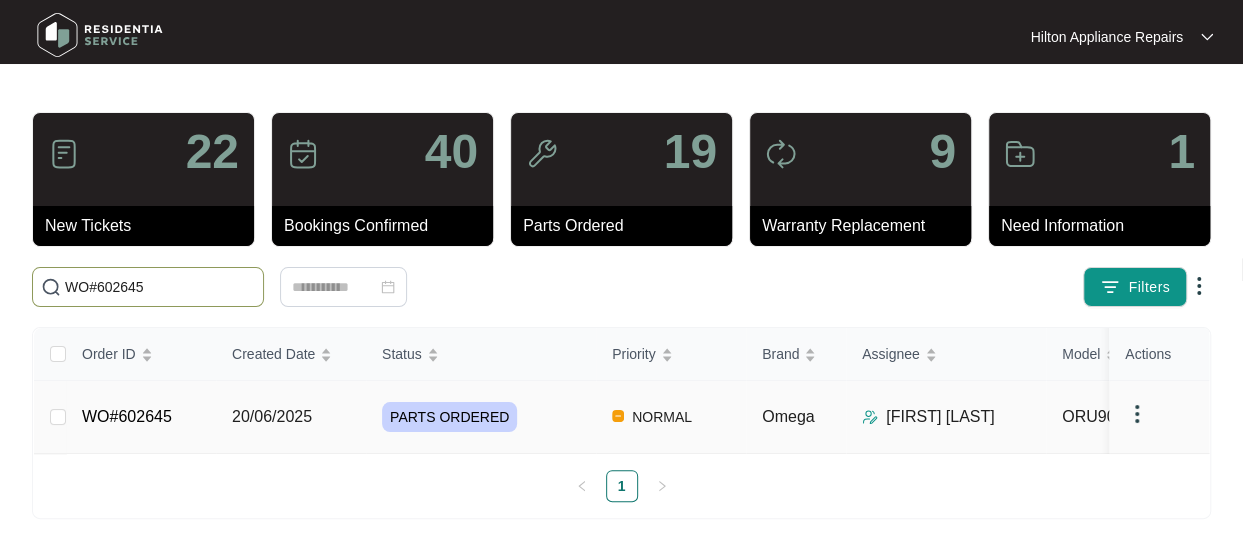 type on "WO#602645" 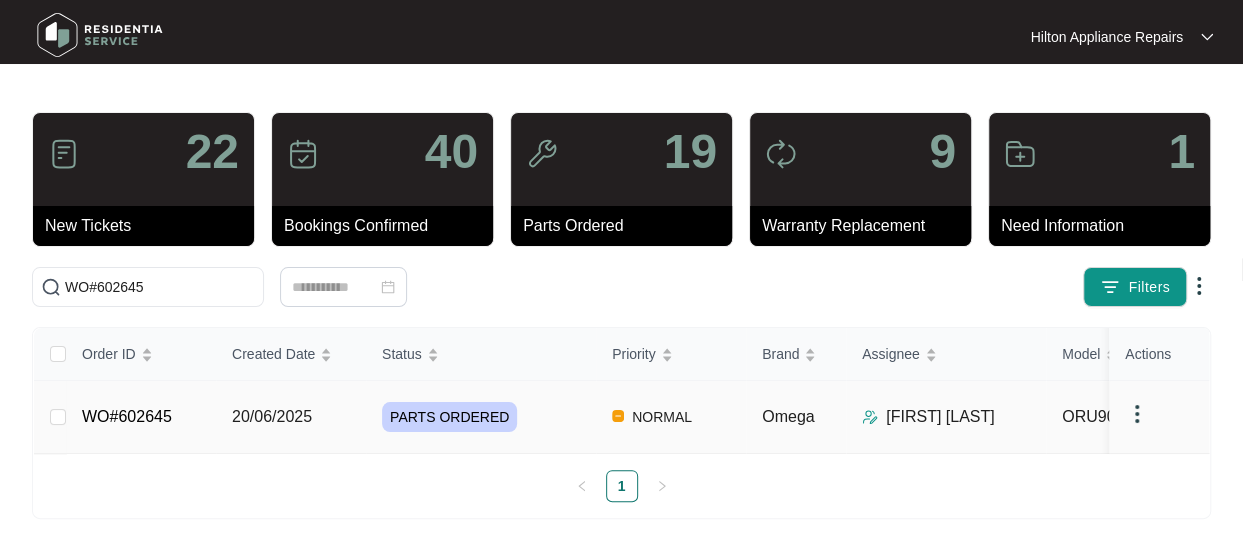 click on "20/06/2025" at bounding box center [58, 417] 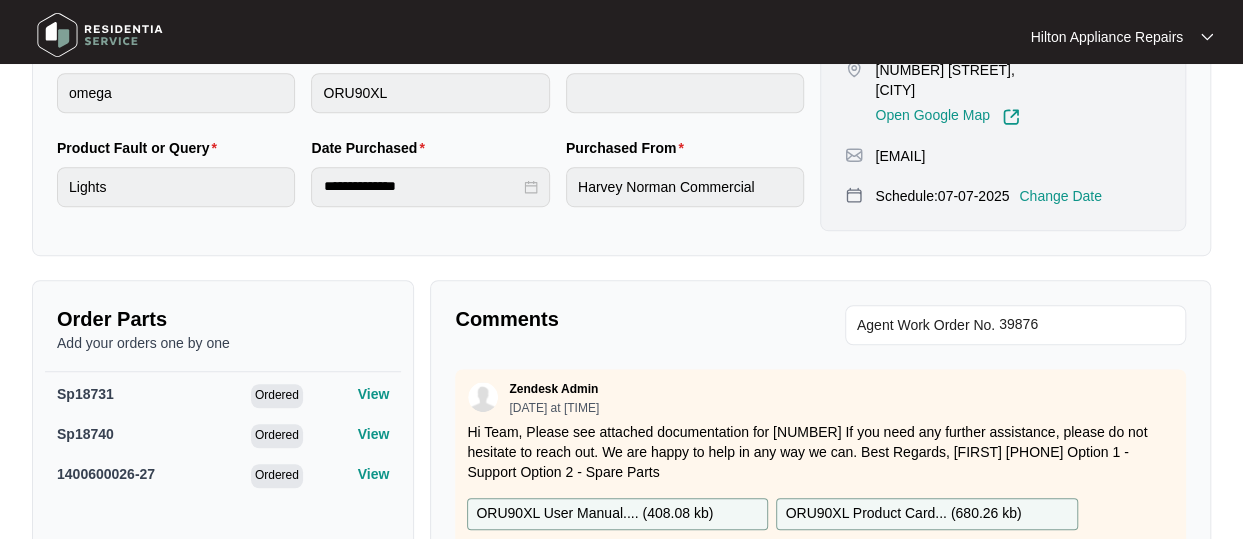 scroll, scrollTop: 600, scrollLeft: 0, axis: vertical 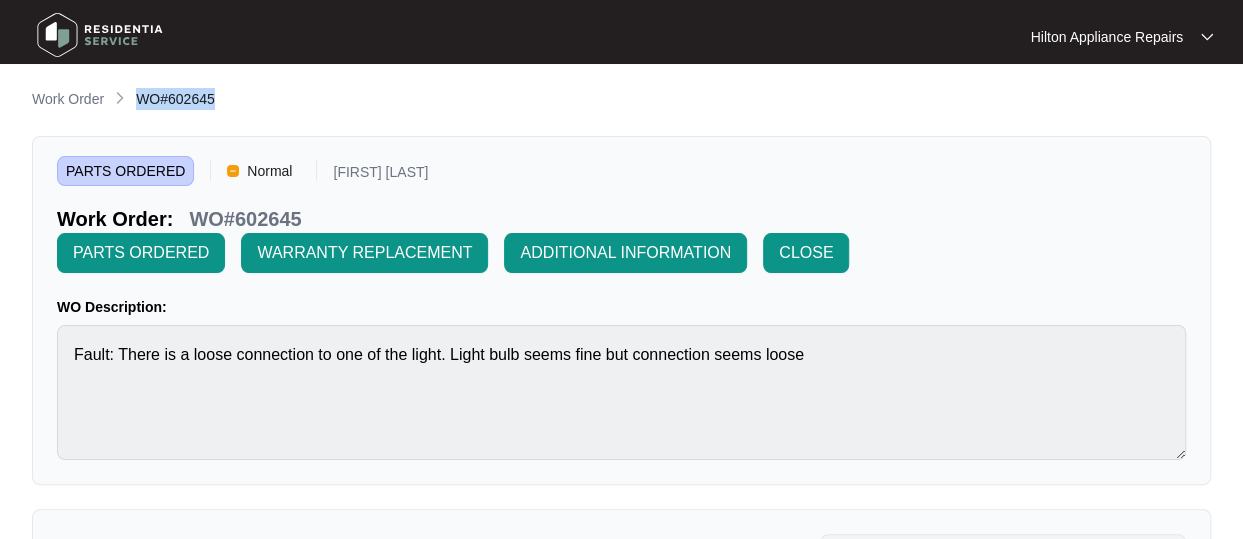 drag, startPoint x: 220, startPoint y: 104, endPoint x: 139, endPoint y: 110, distance: 81.22192 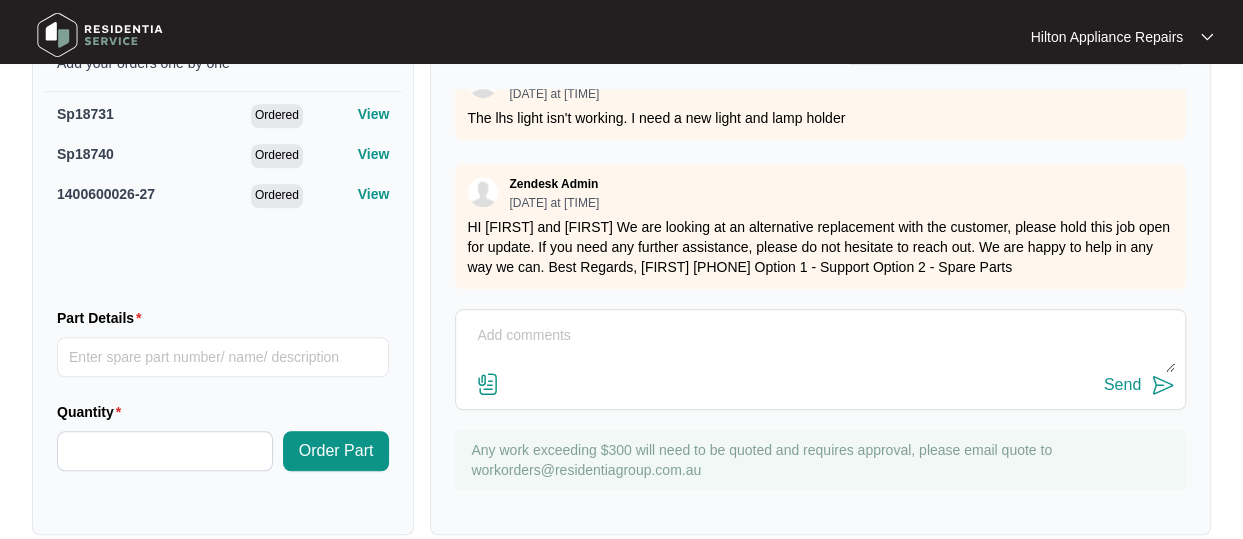 scroll, scrollTop: 822, scrollLeft: 0, axis: vertical 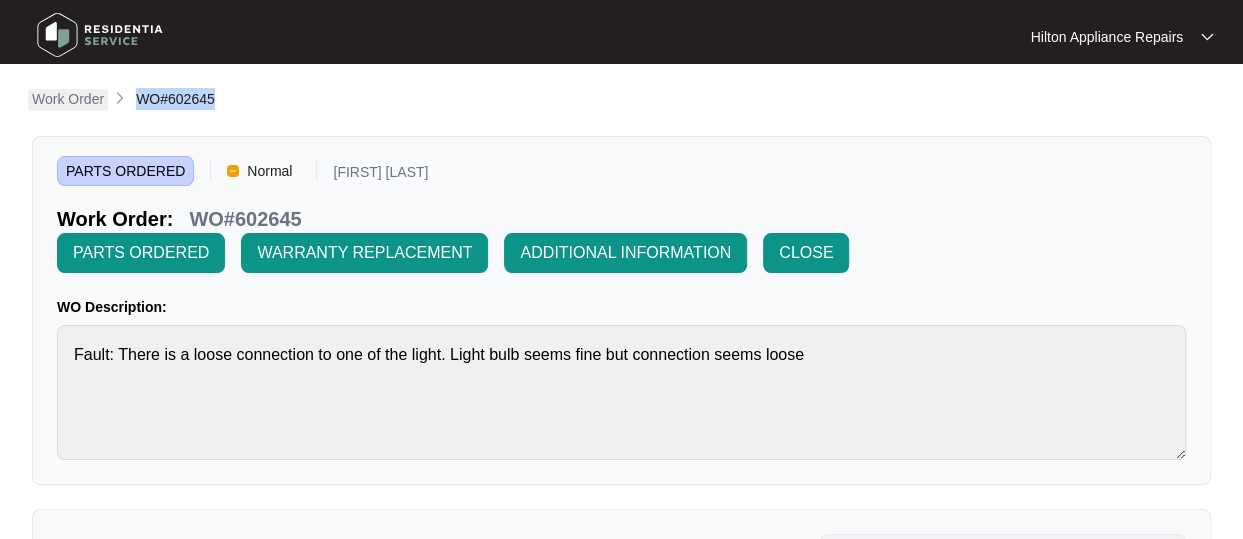 click on "Work Order" at bounding box center [68, 99] 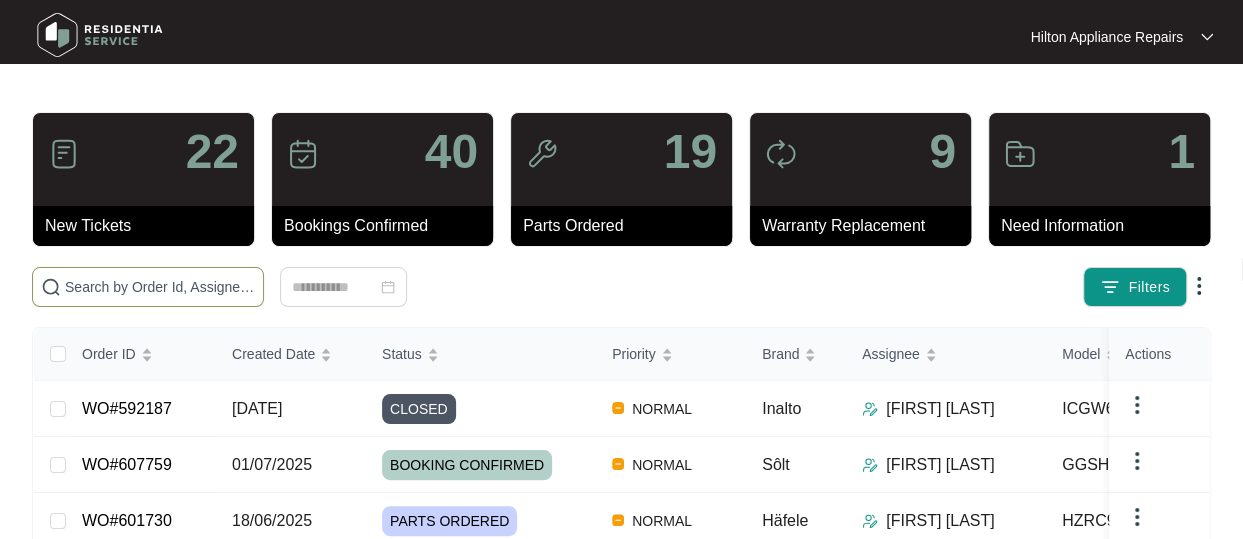drag, startPoint x: 98, startPoint y: 289, endPoint x: 160, endPoint y: 279, distance: 62.801273 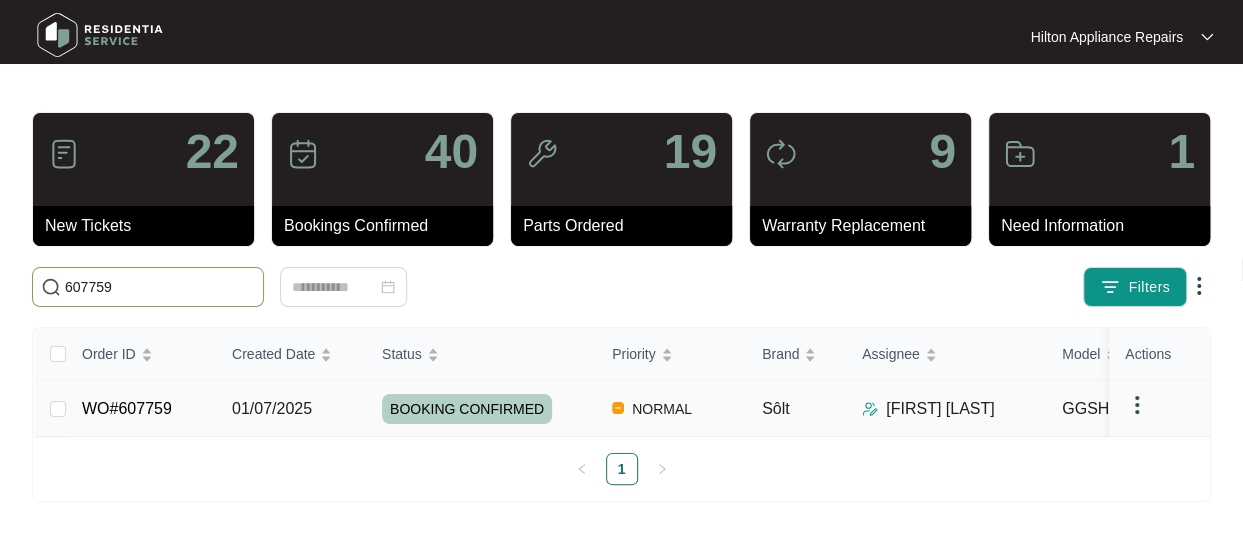 type on "607759" 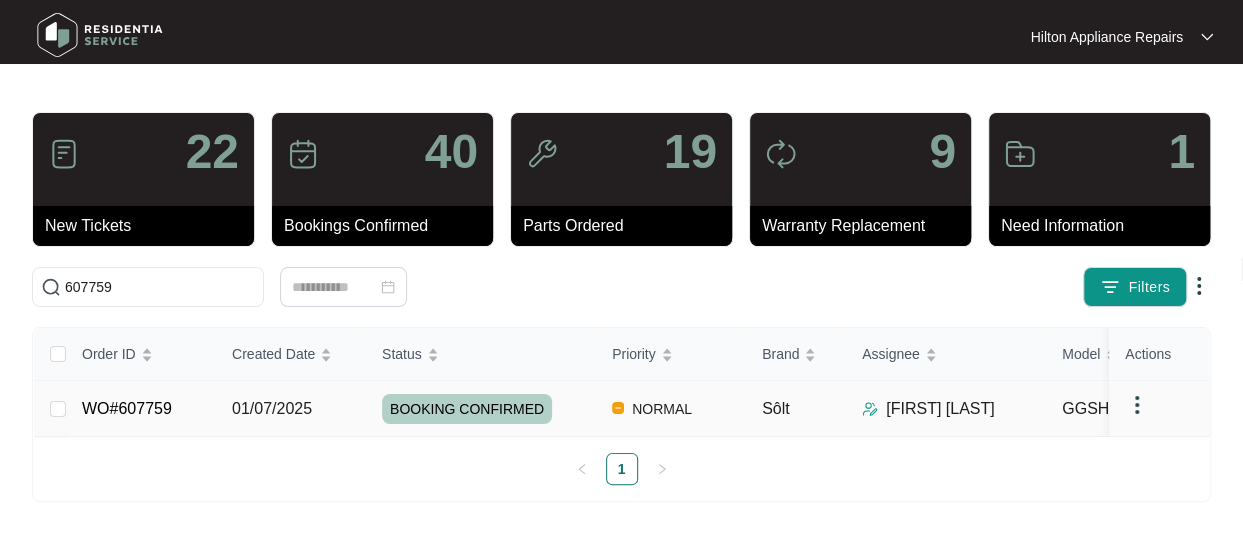 click on "01/07/2025" at bounding box center [58, 409] 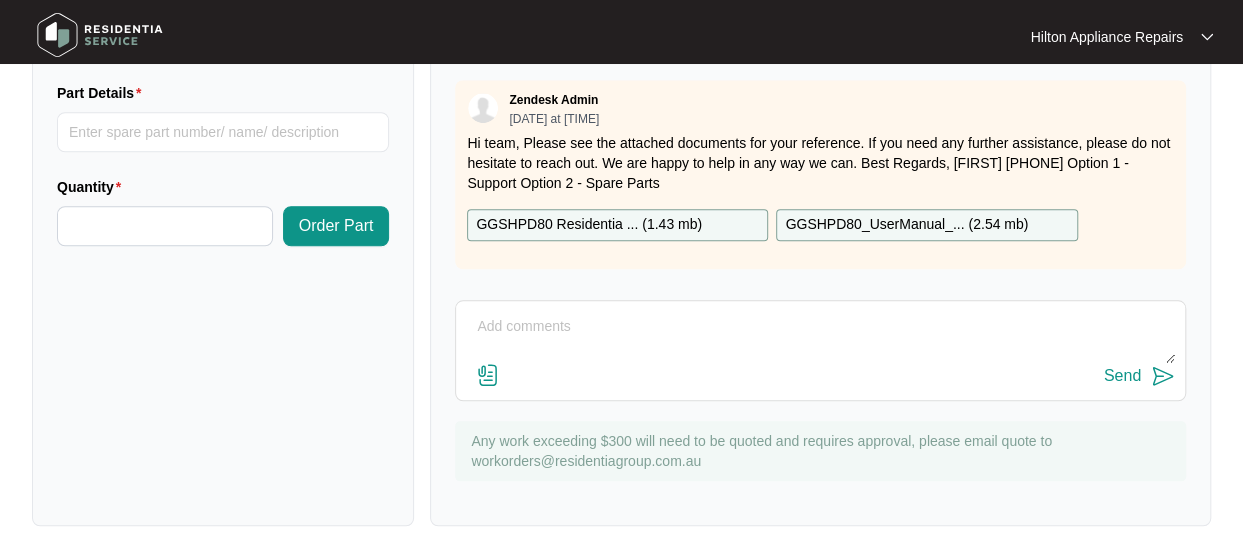 scroll, scrollTop: 843, scrollLeft: 0, axis: vertical 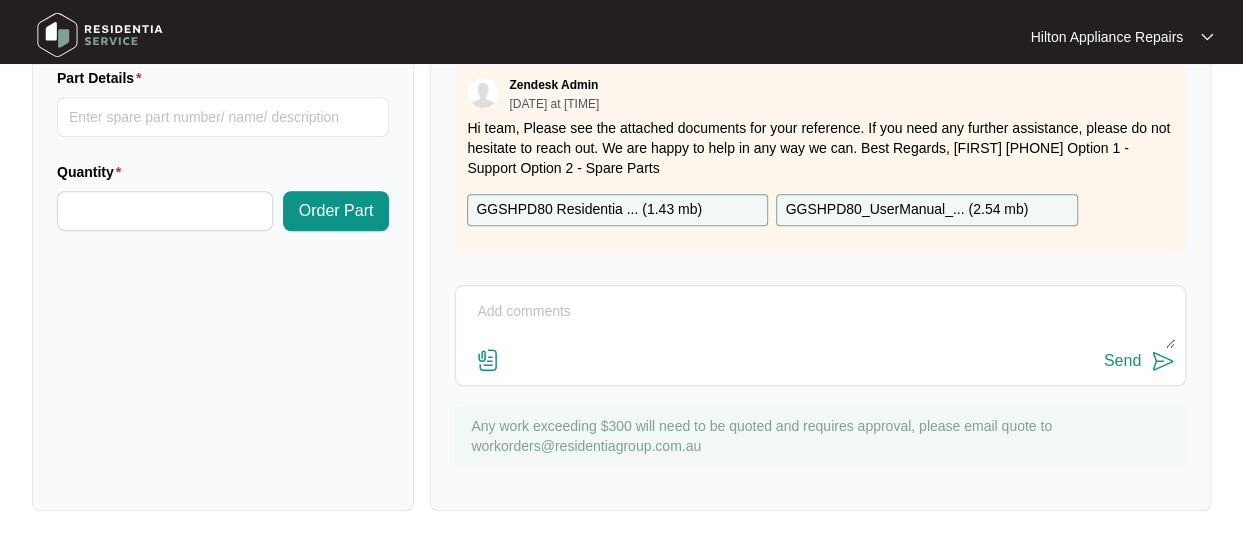 click at bounding box center (820, 322) 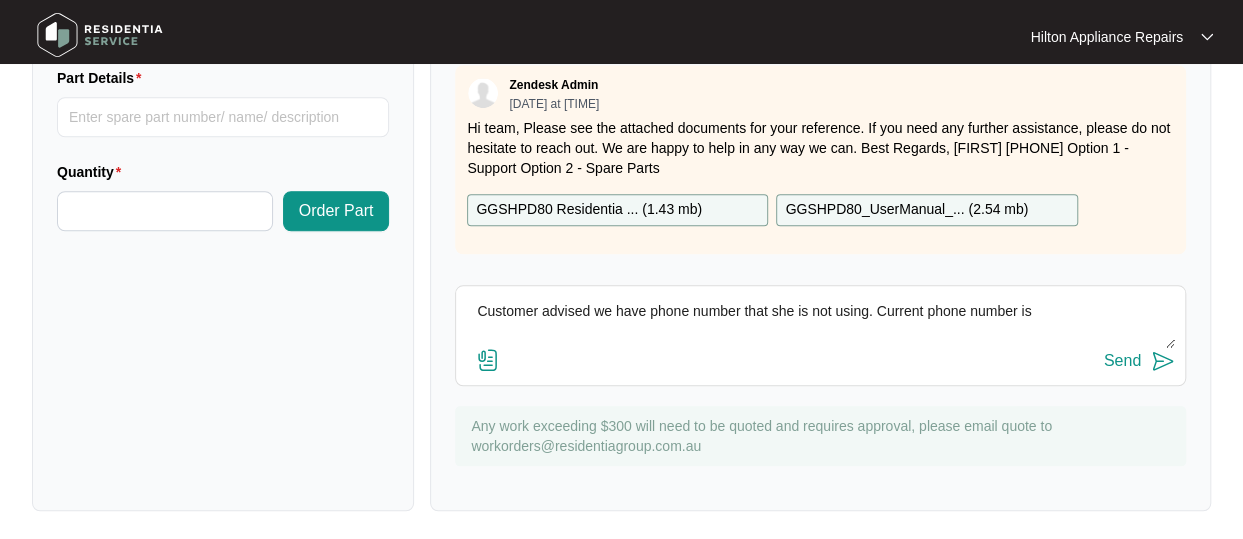 paste on "[PHONE]" 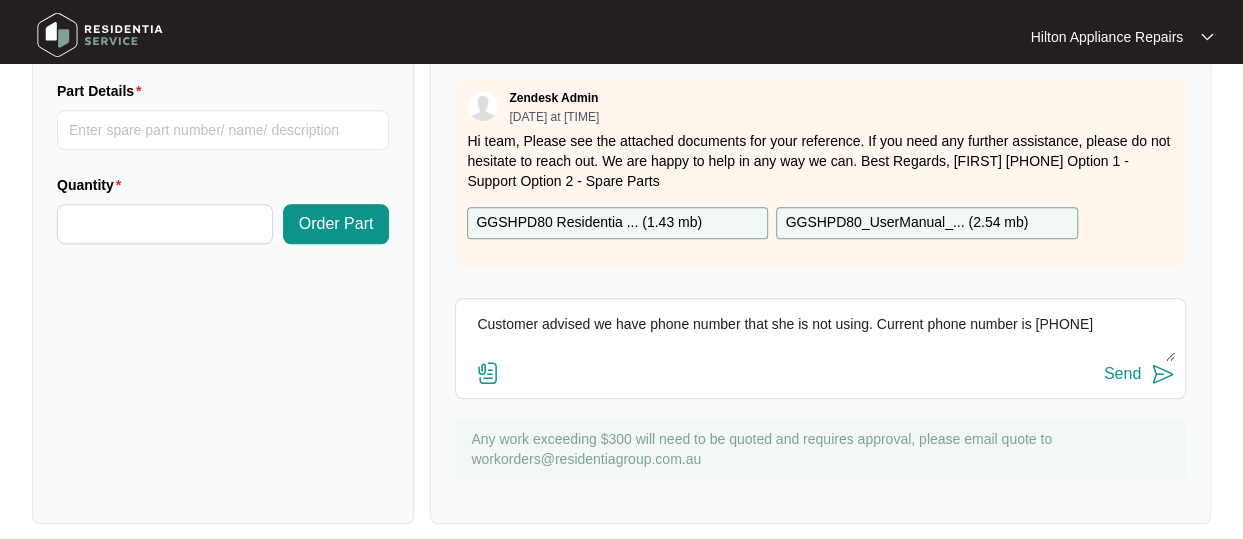 scroll, scrollTop: 843, scrollLeft: 0, axis: vertical 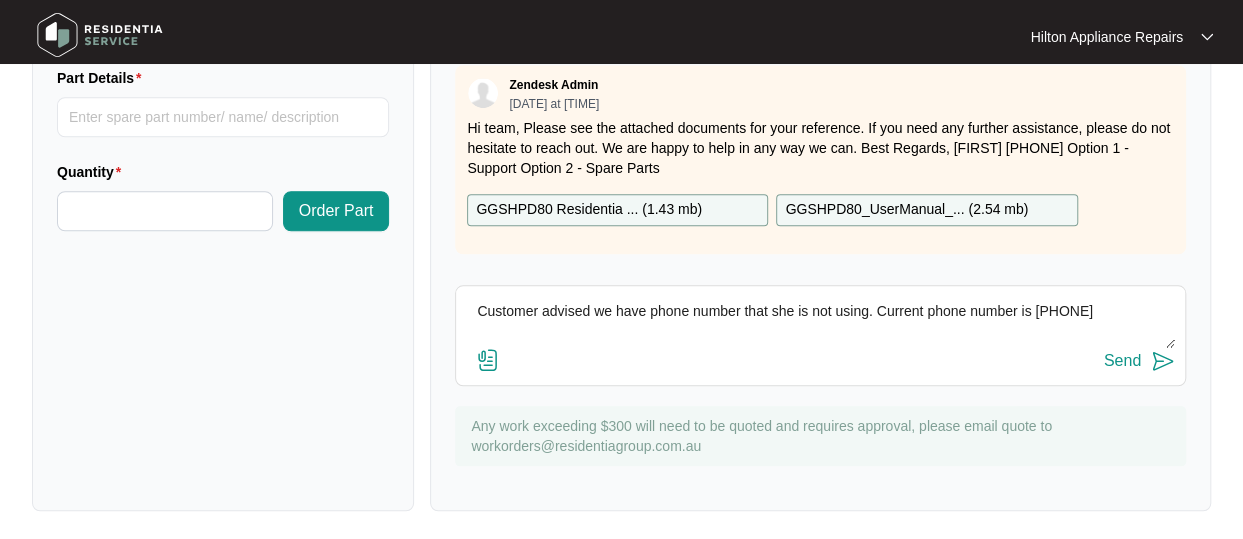 type on "Customer advised we have phone number that she is not using. Current phone number is [PHONE]" 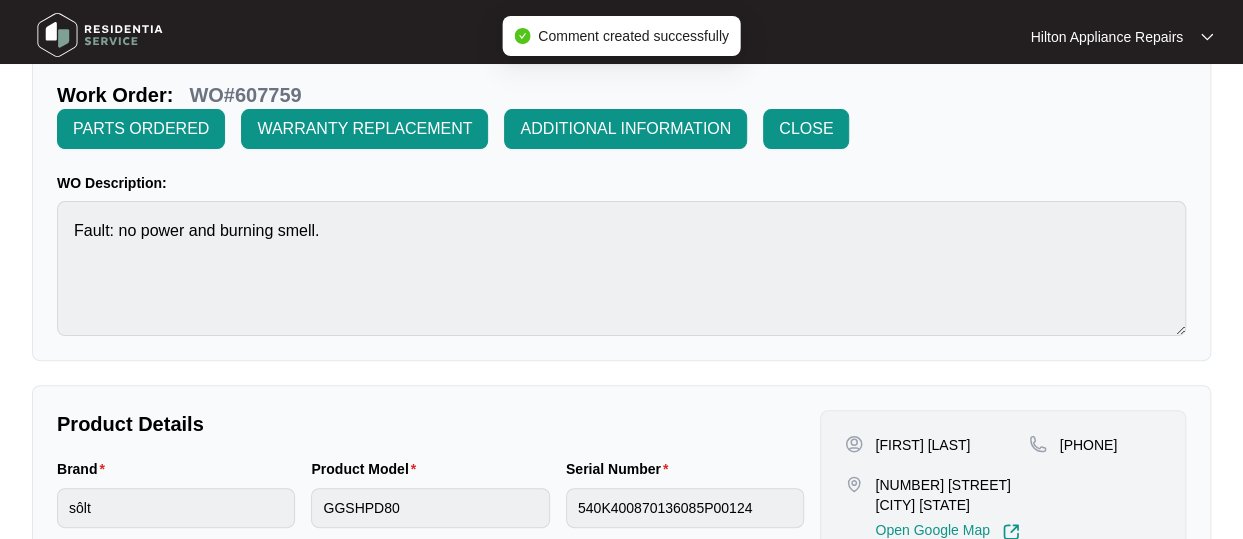 scroll, scrollTop: 0, scrollLeft: 0, axis: both 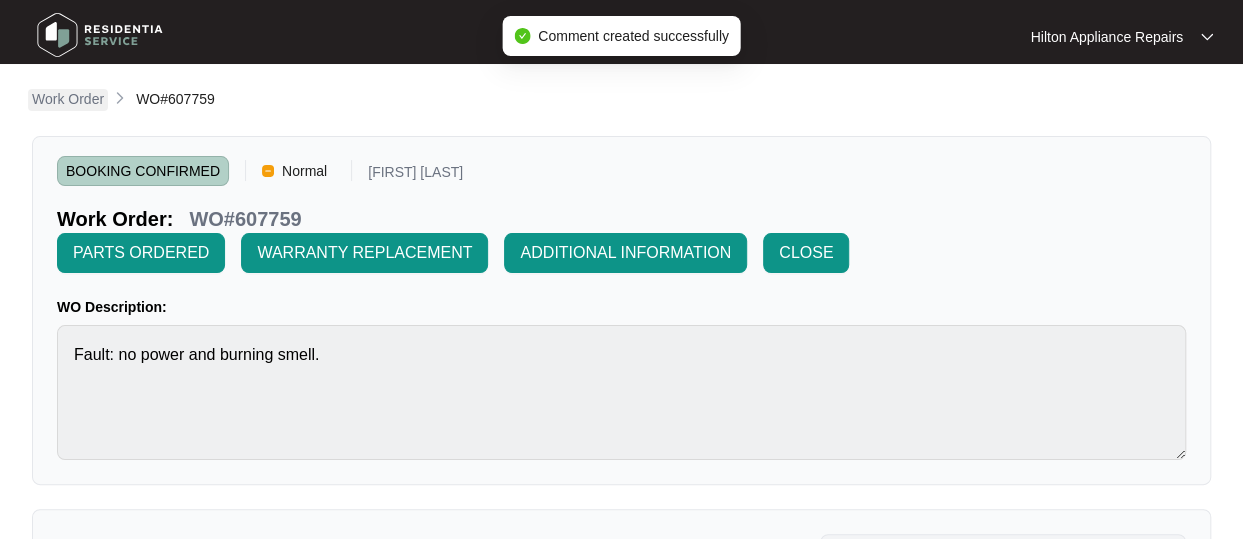 click on "Work Order" at bounding box center (68, 99) 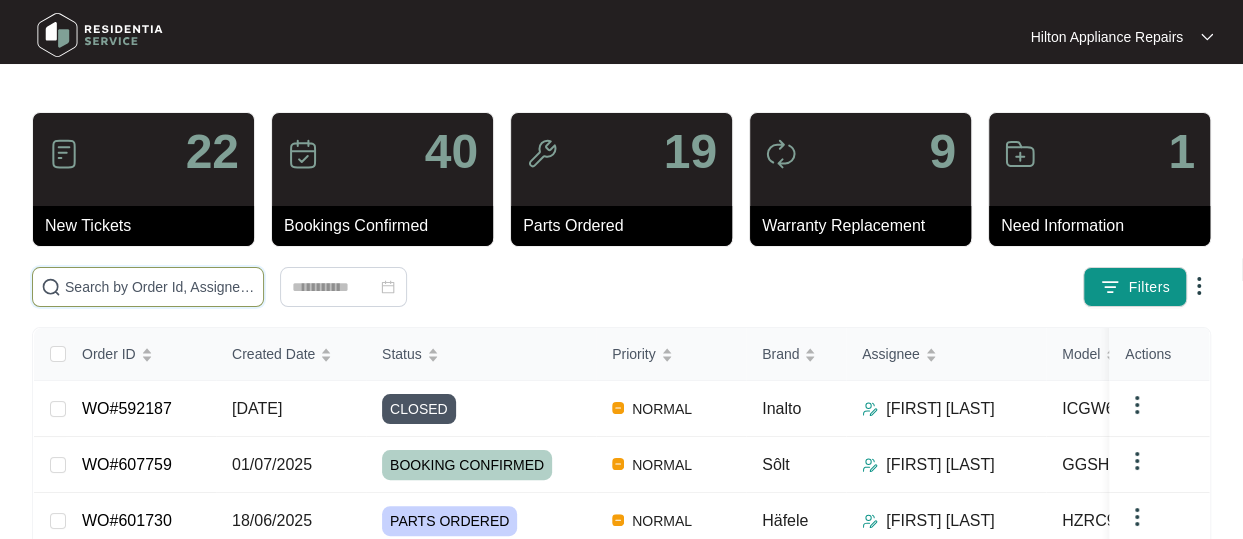 click at bounding box center [160, 287] 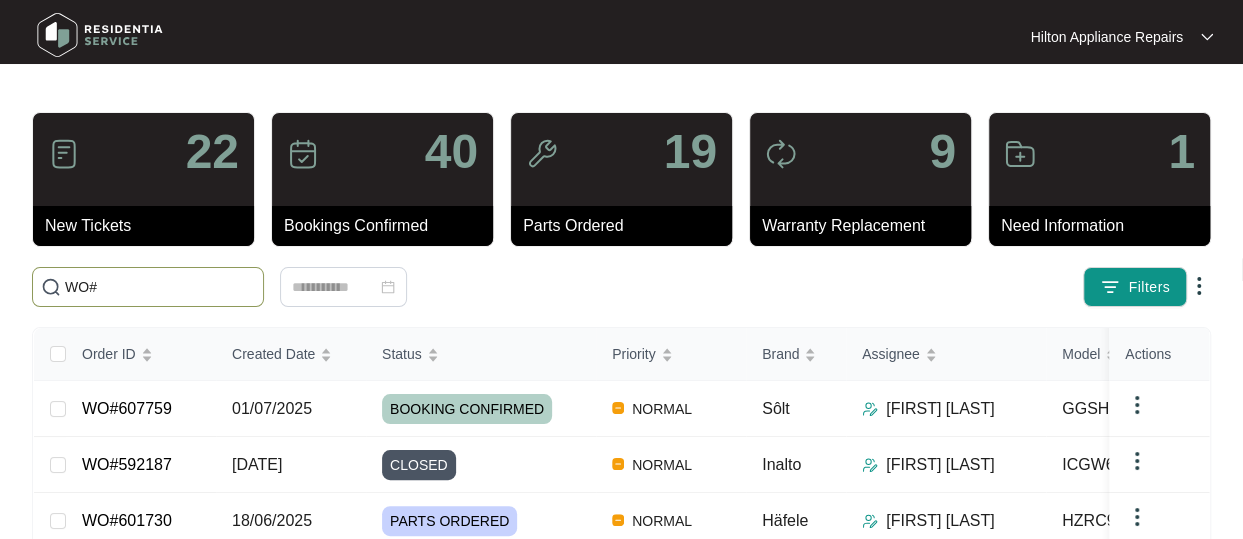 paste on "604434" 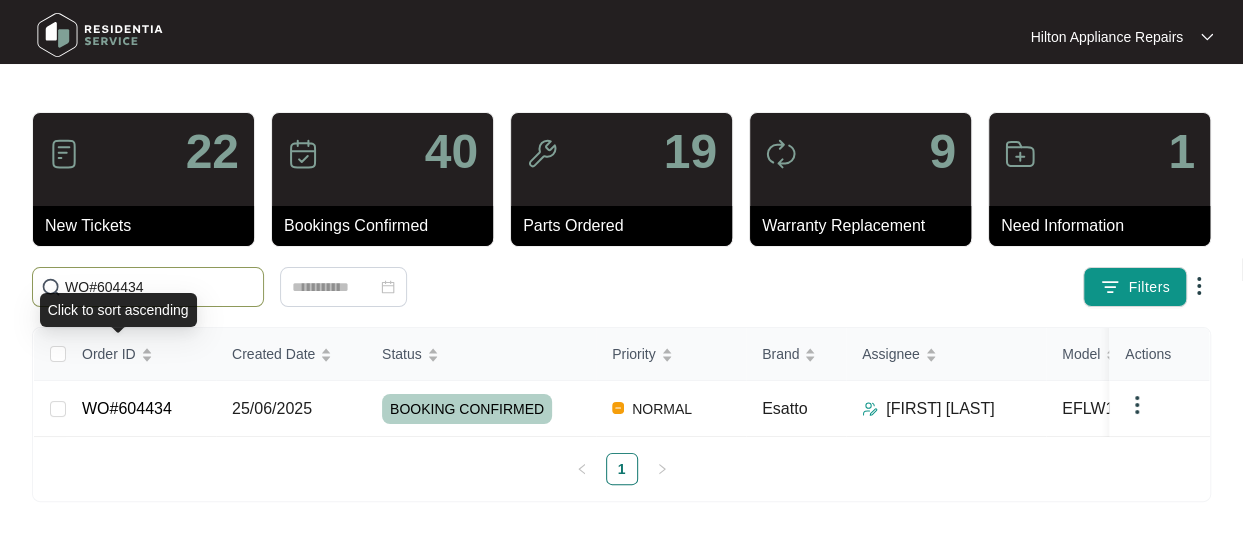 scroll, scrollTop: 7, scrollLeft: 0, axis: vertical 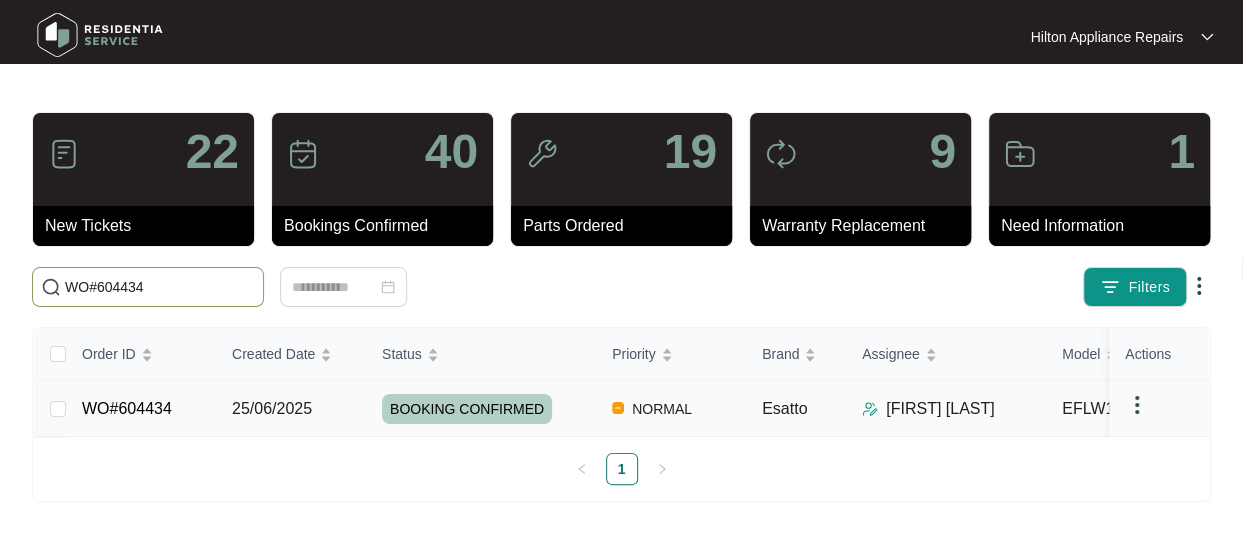 type on "WO#604434" 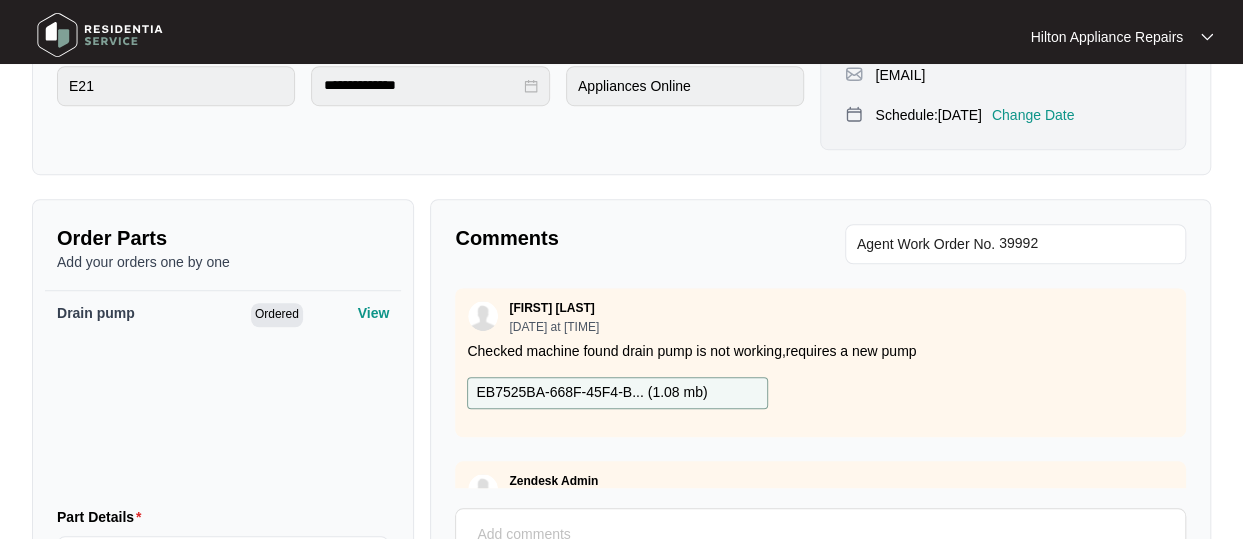 scroll, scrollTop: 700, scrollLeft: 0, axis: vertical 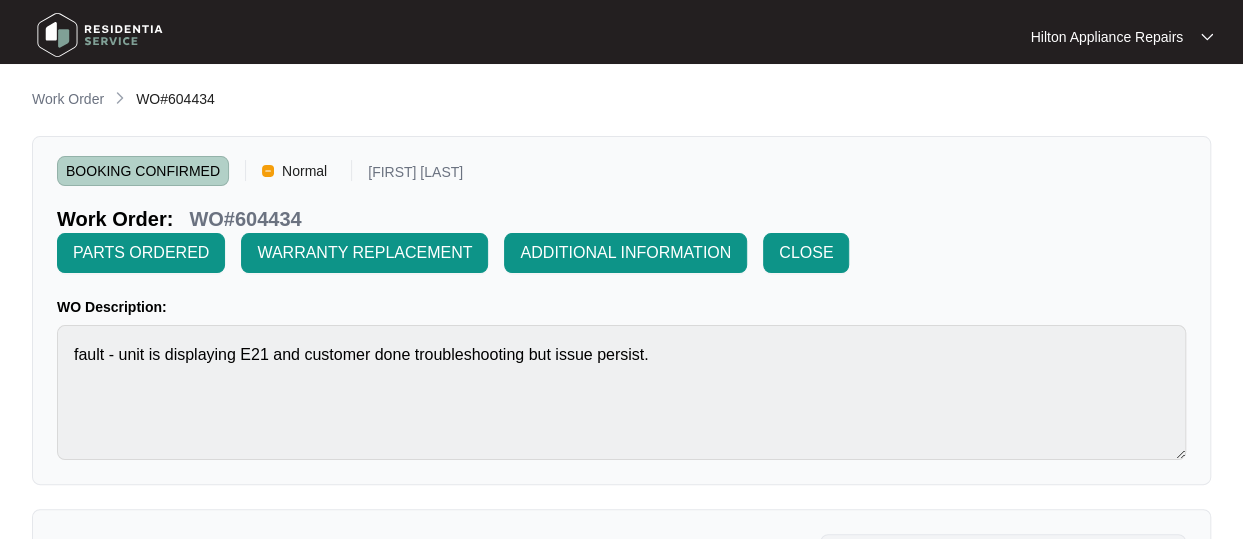 drag, startPoint x: 45, startPoint y: 96, endPoint x: 65, endPoint y: 96, distance: 20 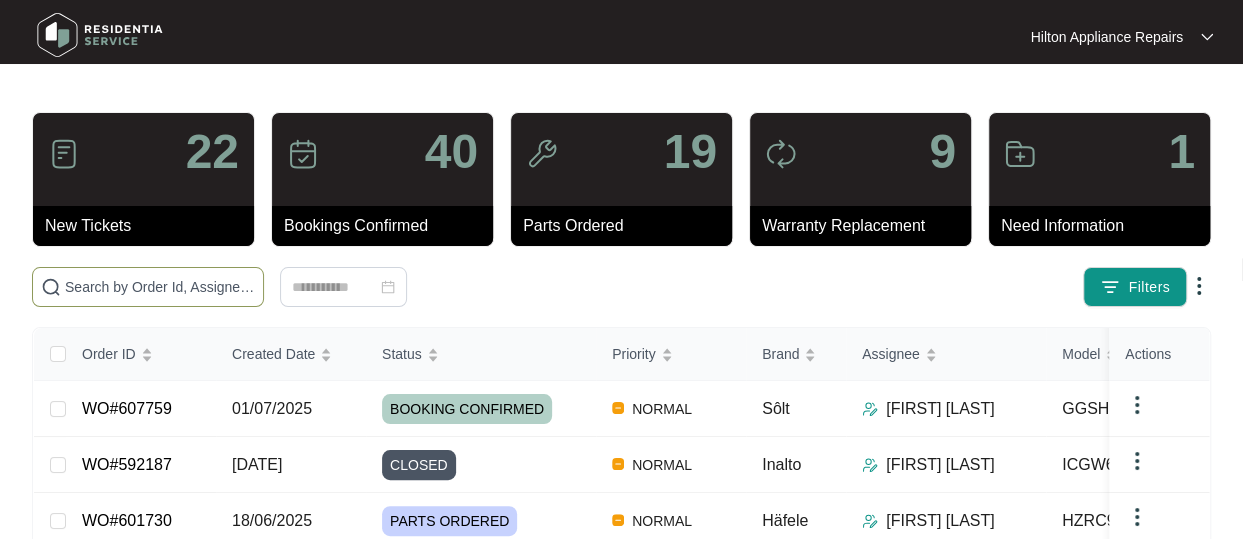 click at bounding box center [160, 287] 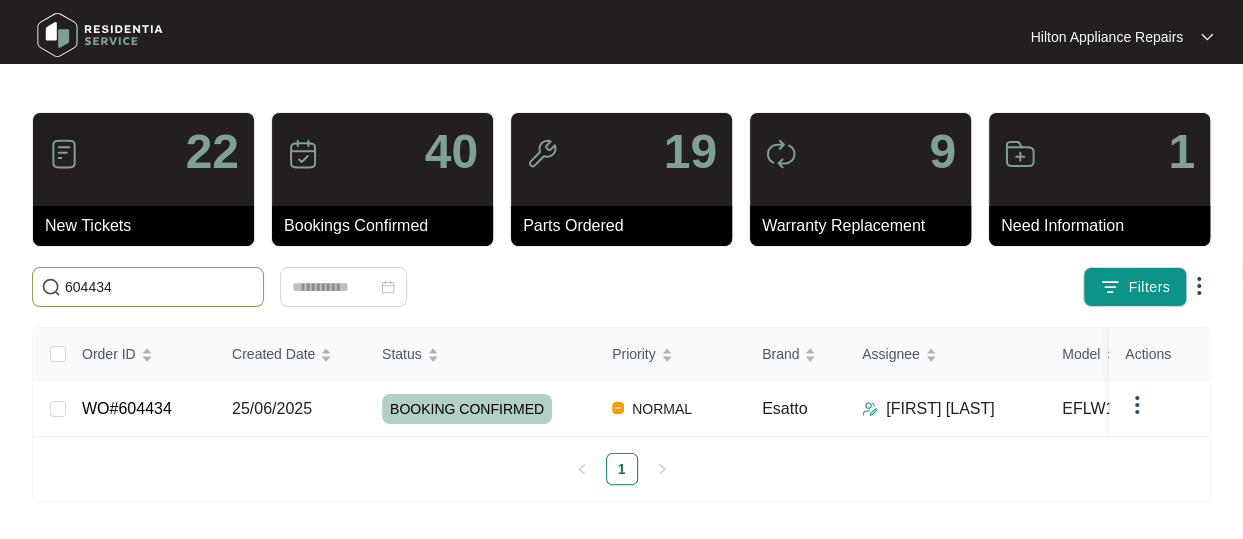 type on "604434" 